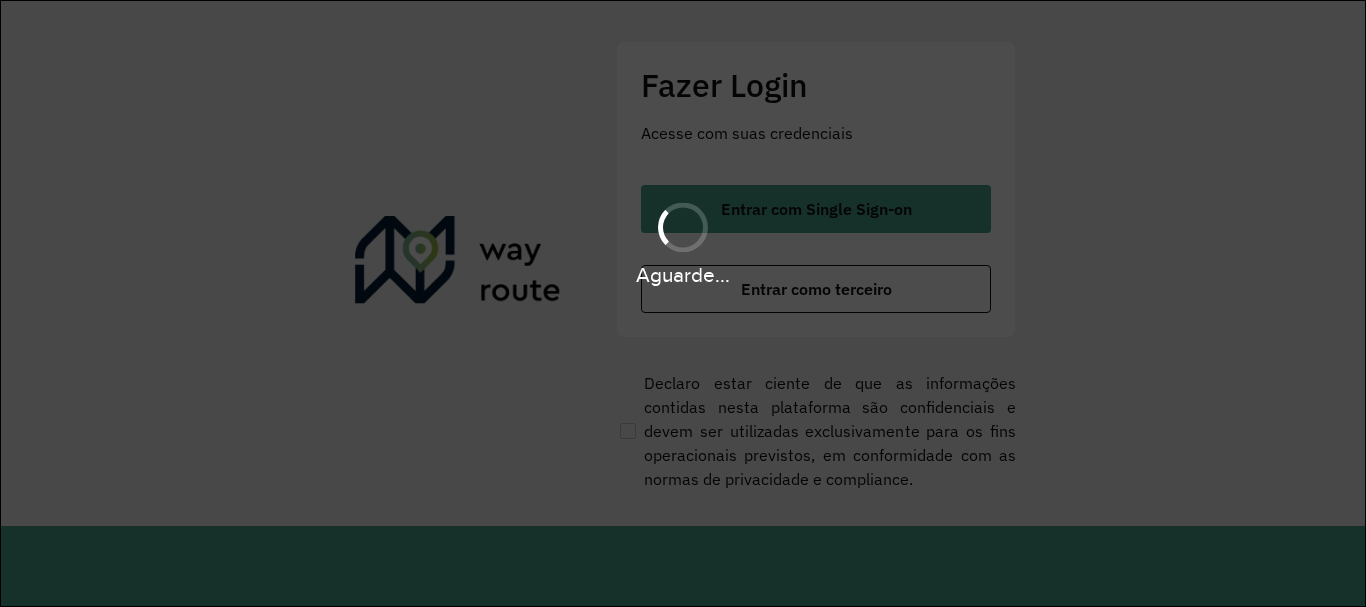 scroll, scrollTop: 0, scrollLeft: 0, axis: both 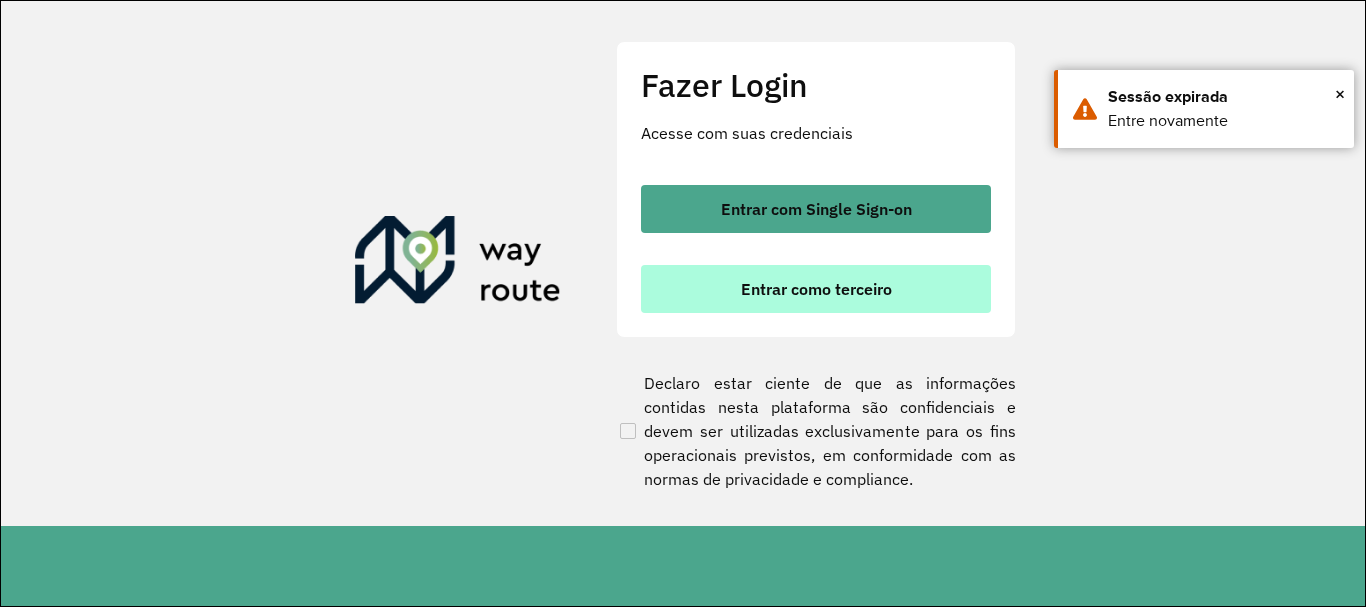 click on "Entrar como terceiro" at bounding box center (816, 289) 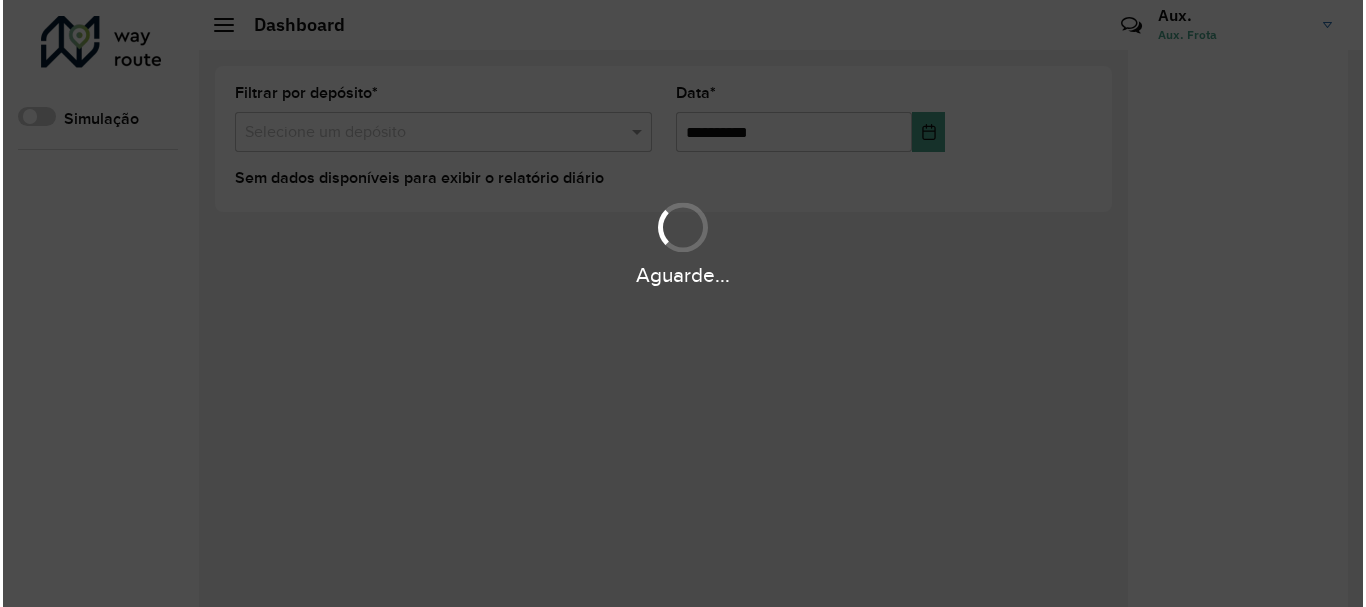 scroll, scrollTop: 0, scrollLeft: 0, axis: both 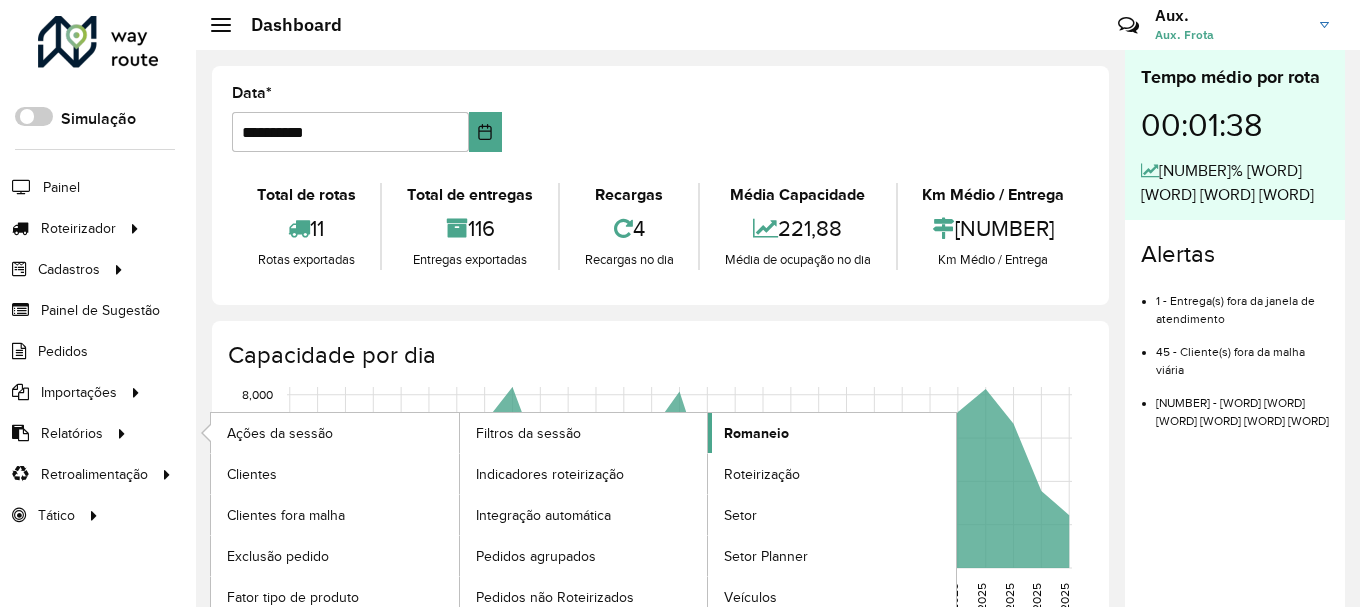 click on "Romaneio" 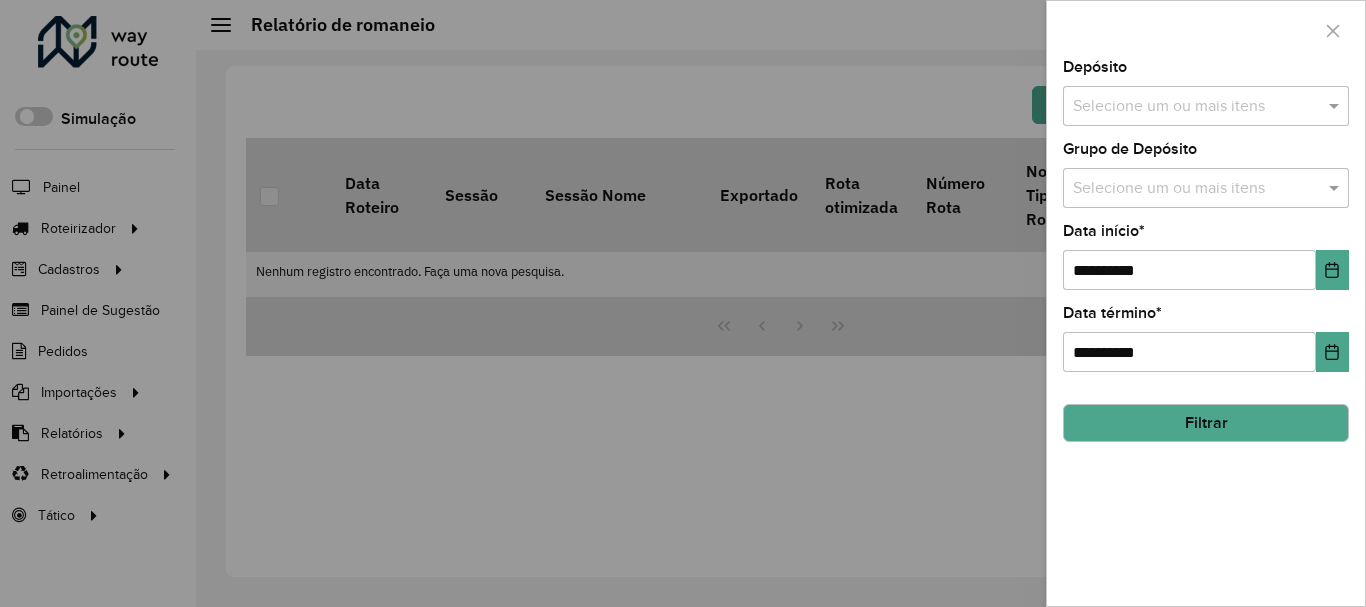 click at bounding box center (1196, 107) 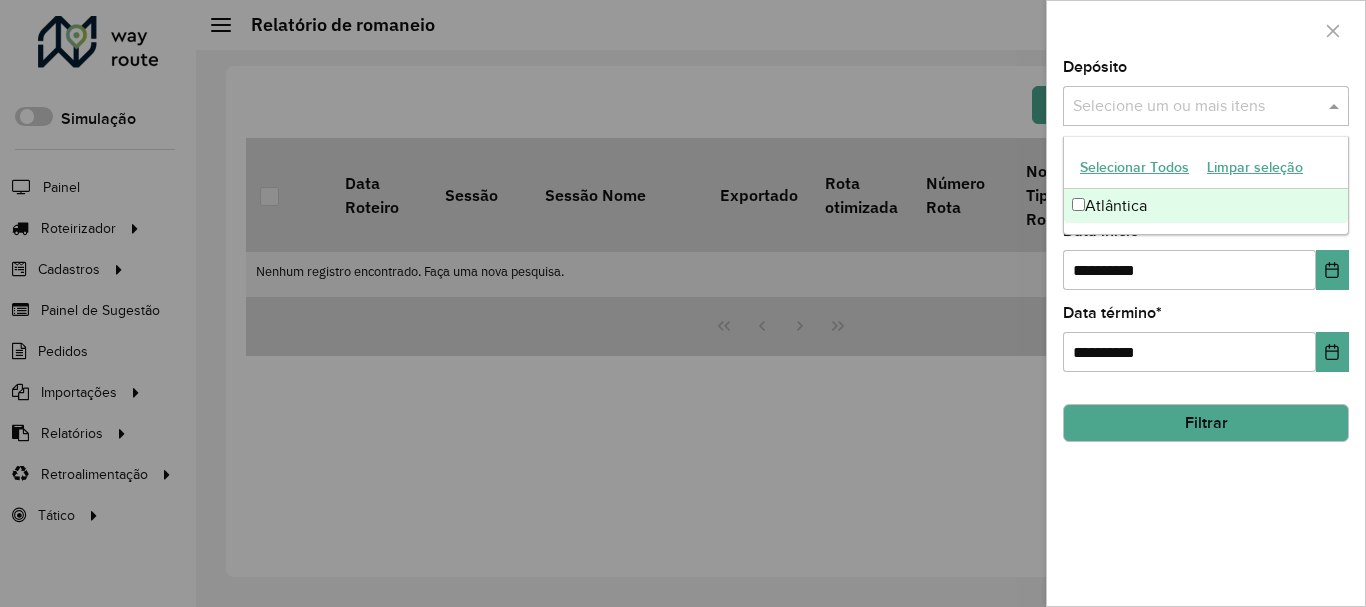click on "Atlântica" at bounding box center [1206, 206] 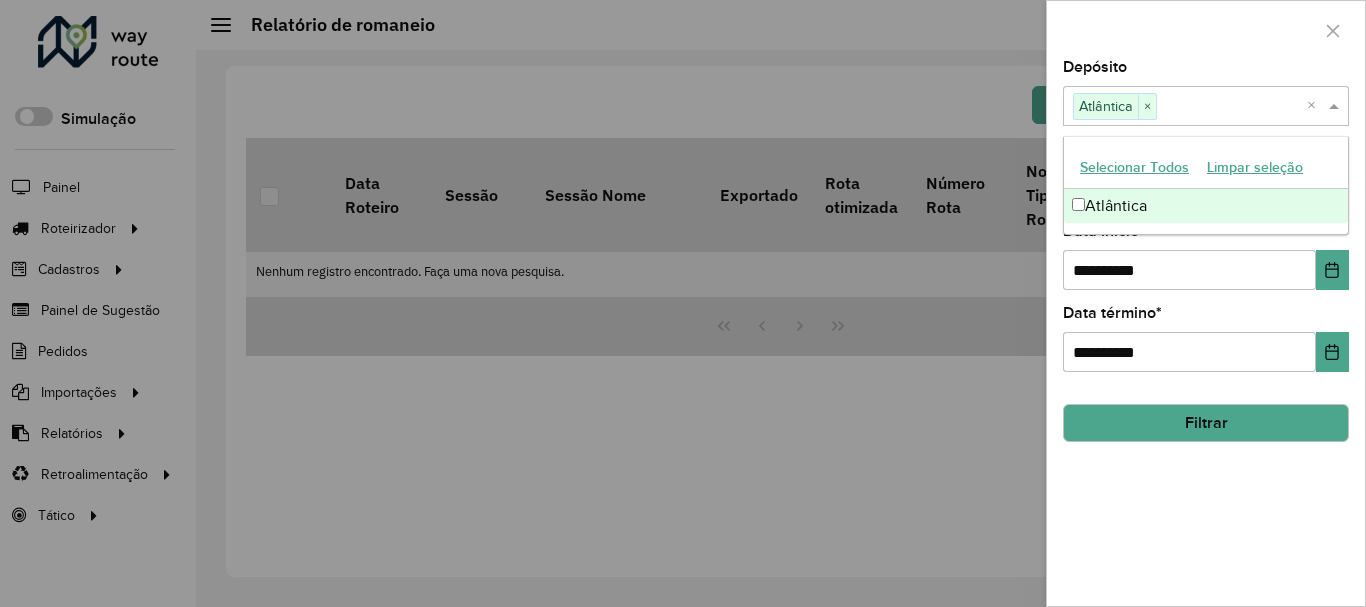 click at bounding box center [683, 303] 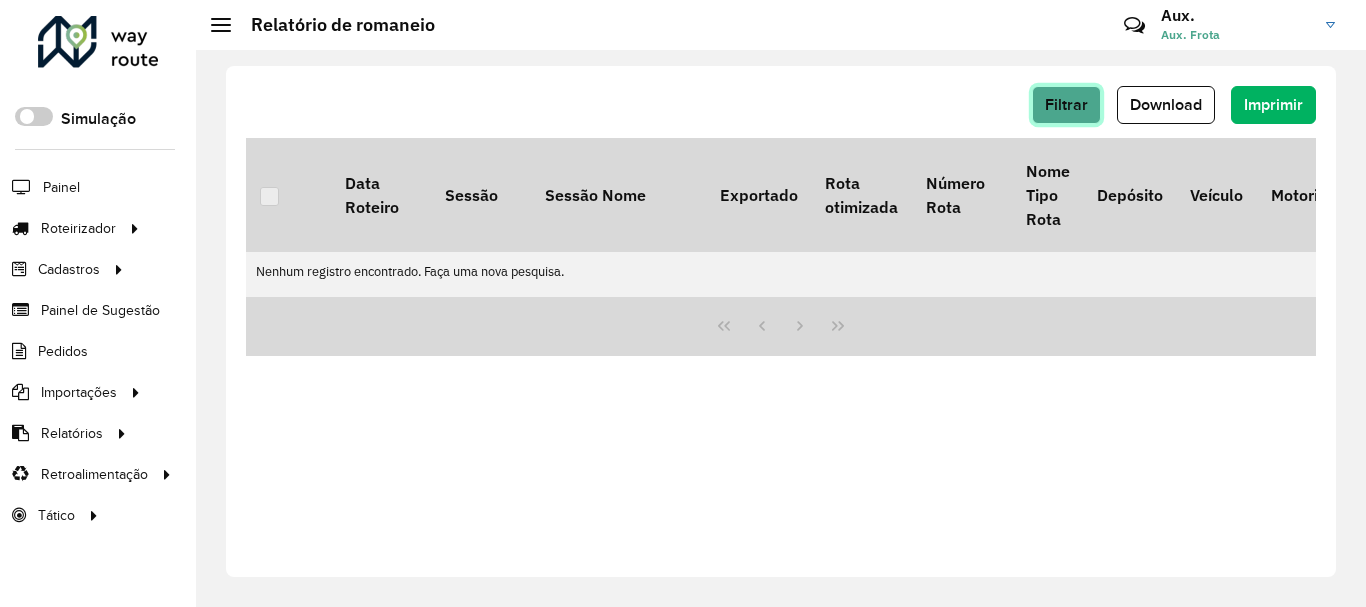 click on "Filtrar" 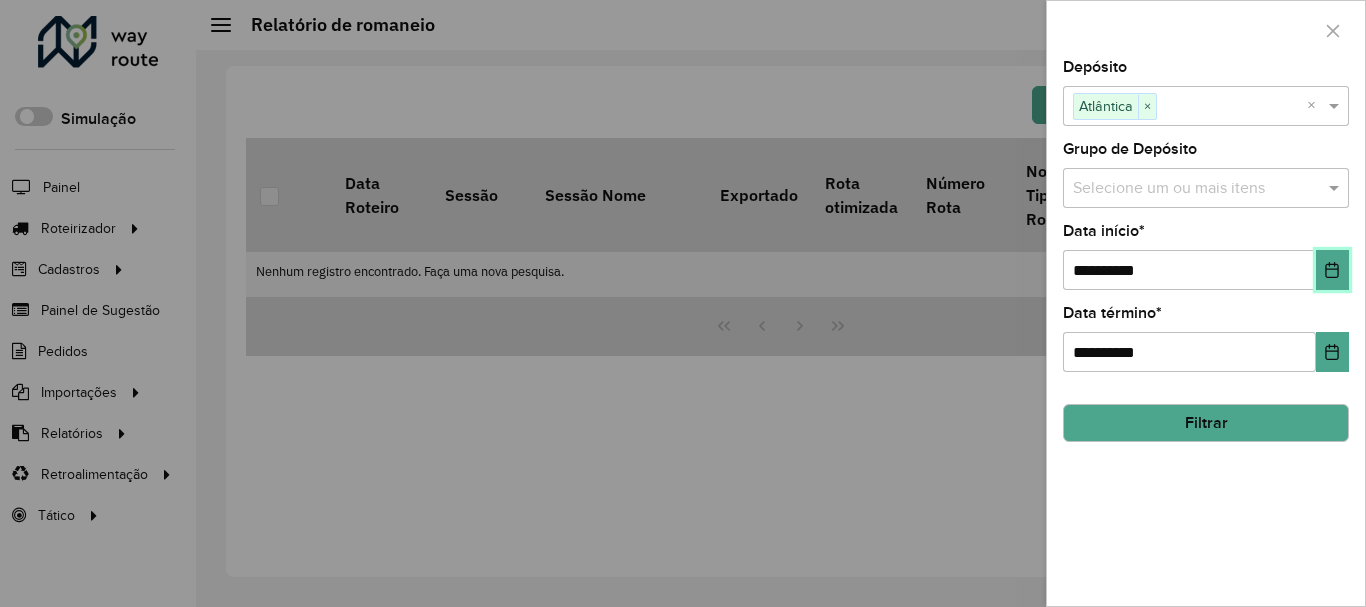 click at bounding box center [1332, 270] 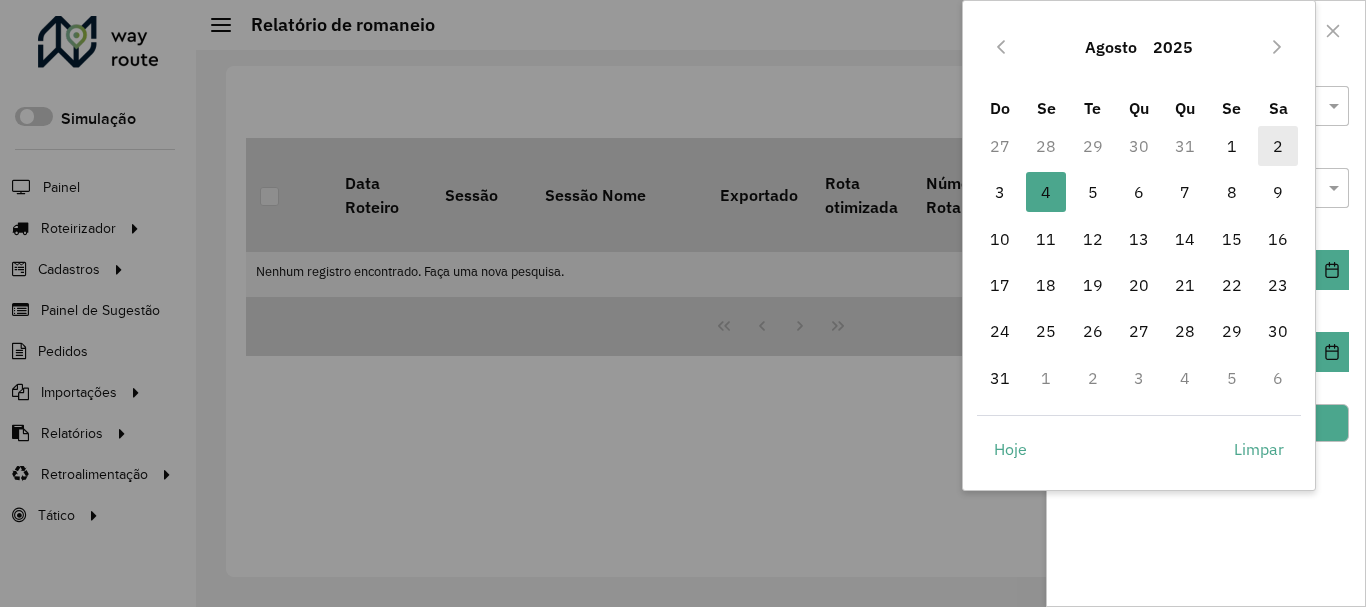 click on "2" at bounding box center (1278, 146) 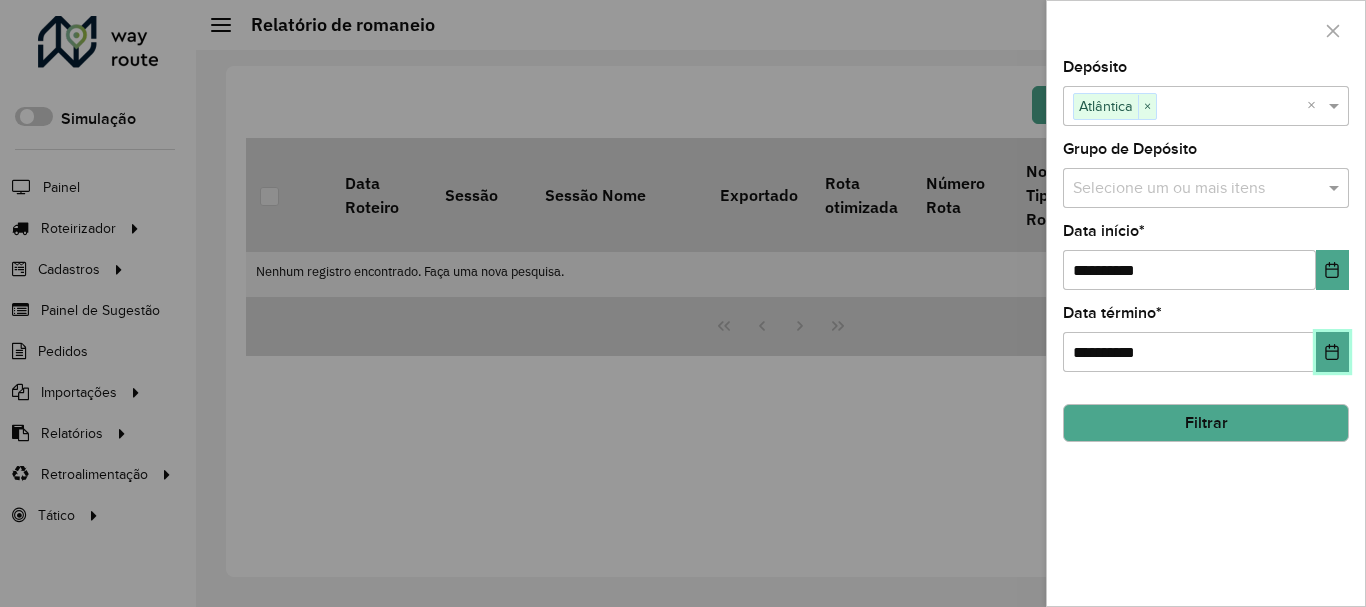 click at bounding box center (1332, 352) 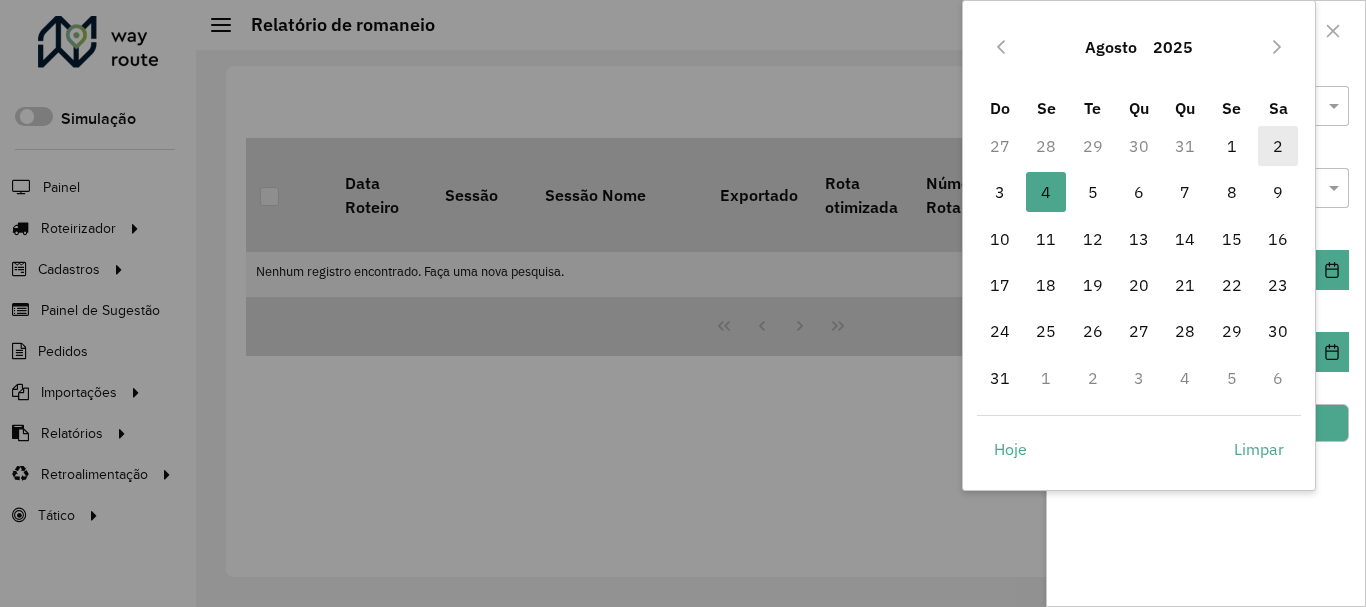 click on "2" at bounding box center (1278, 146) 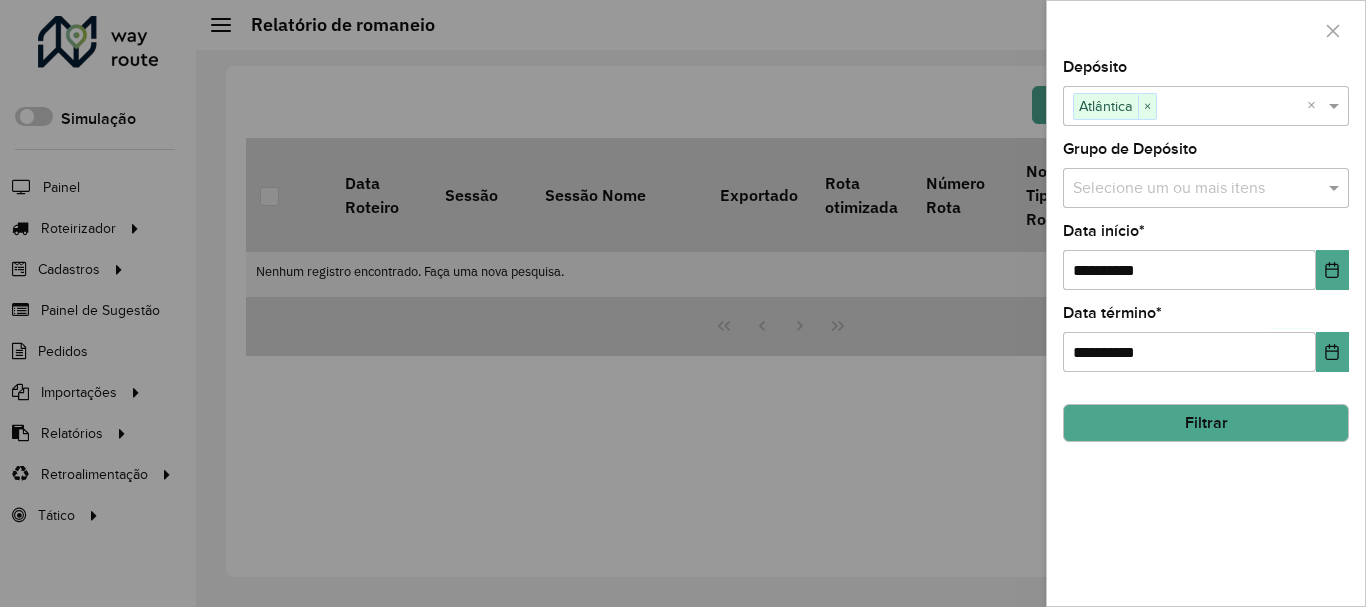 click on "Filtrar" 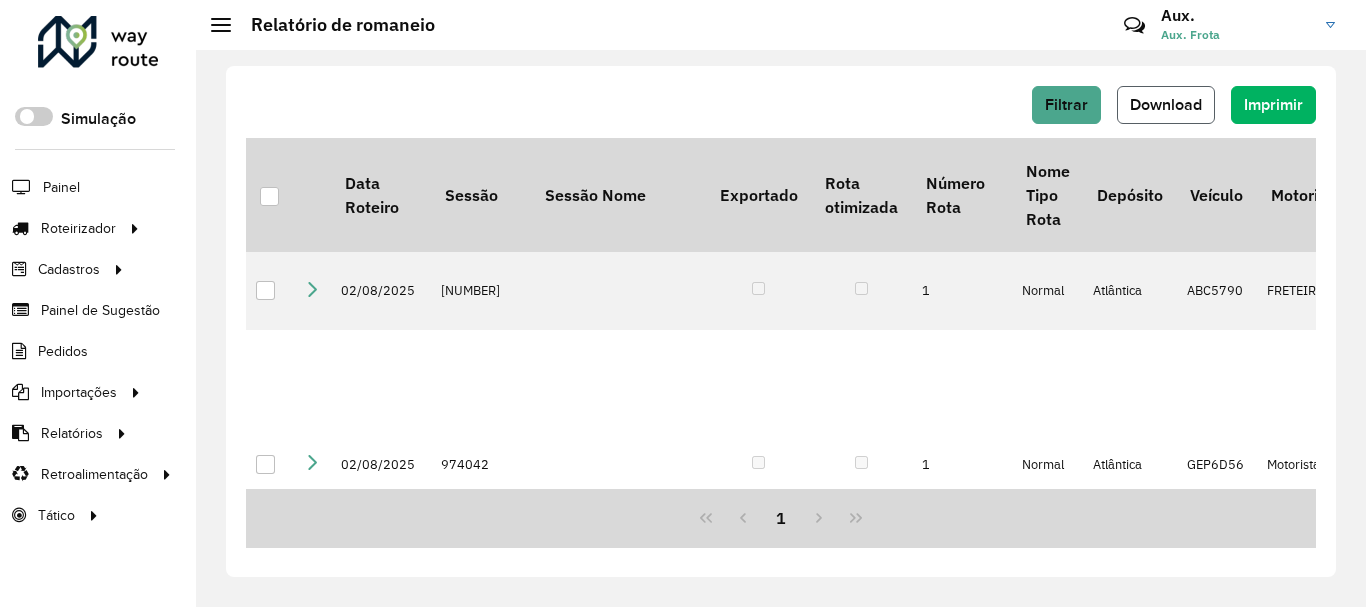 click on "Download" 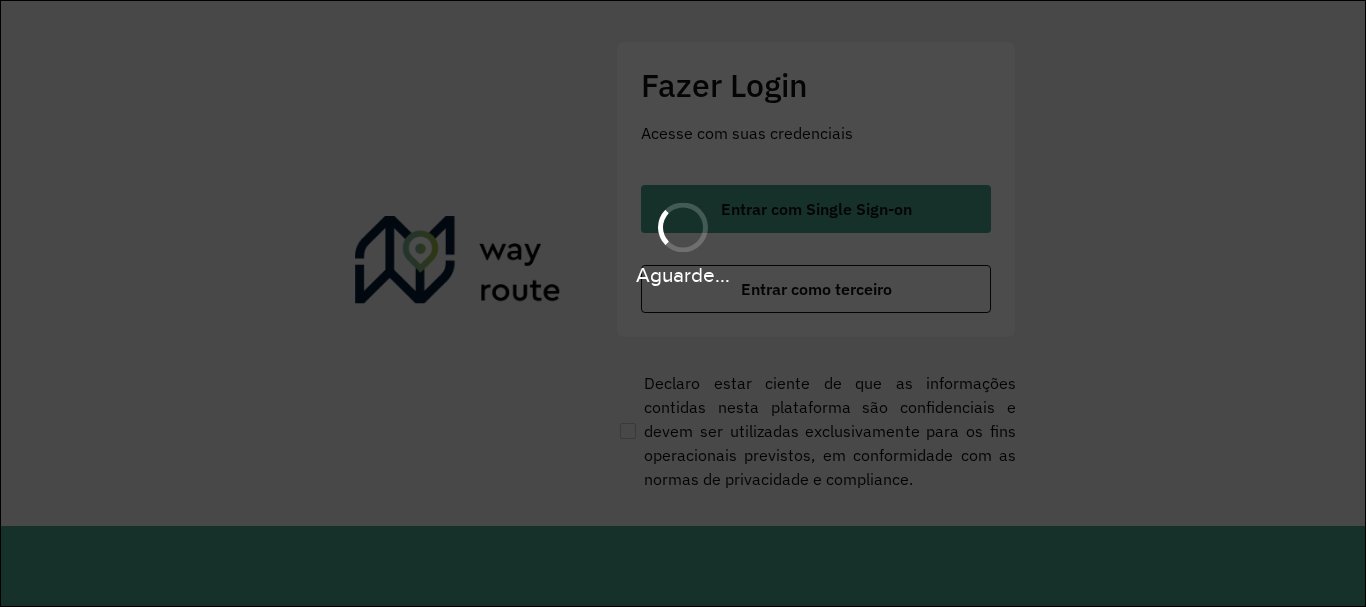 scroll, scrollTop: 0, scrollLeft: 0, axis: both 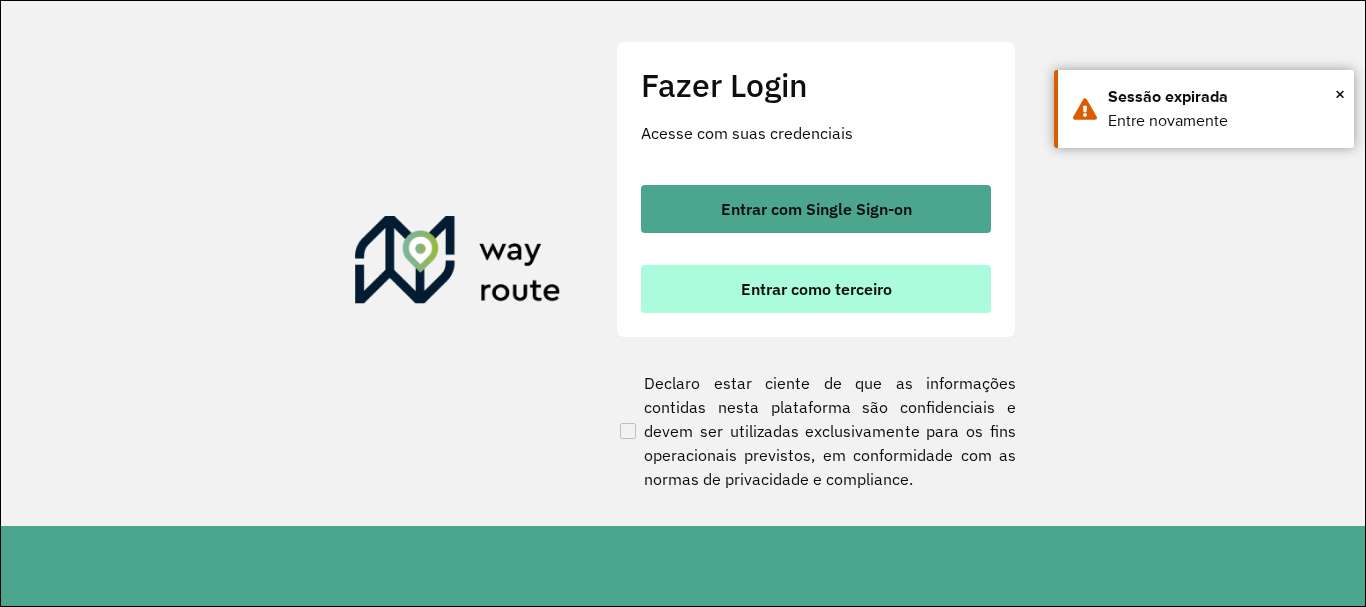 click on "Entrar como terceiro" at bounding box center [816, 289] 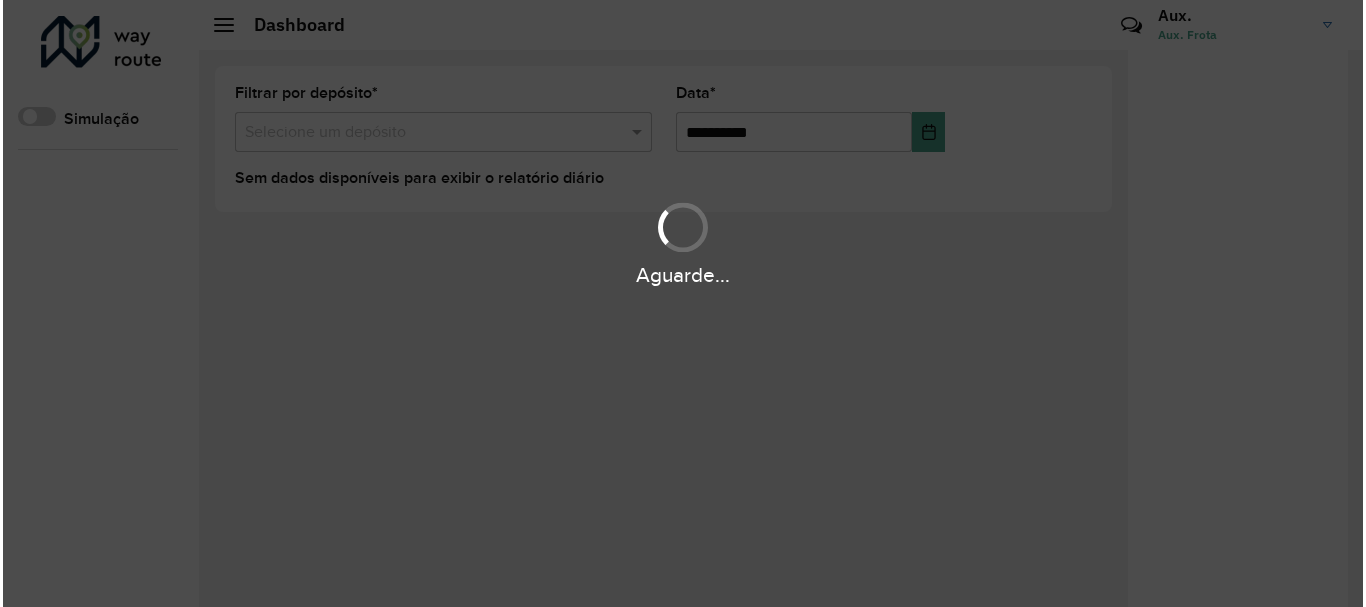 scroll, scrollTop: 0, scrollLeft: 0, axis: both 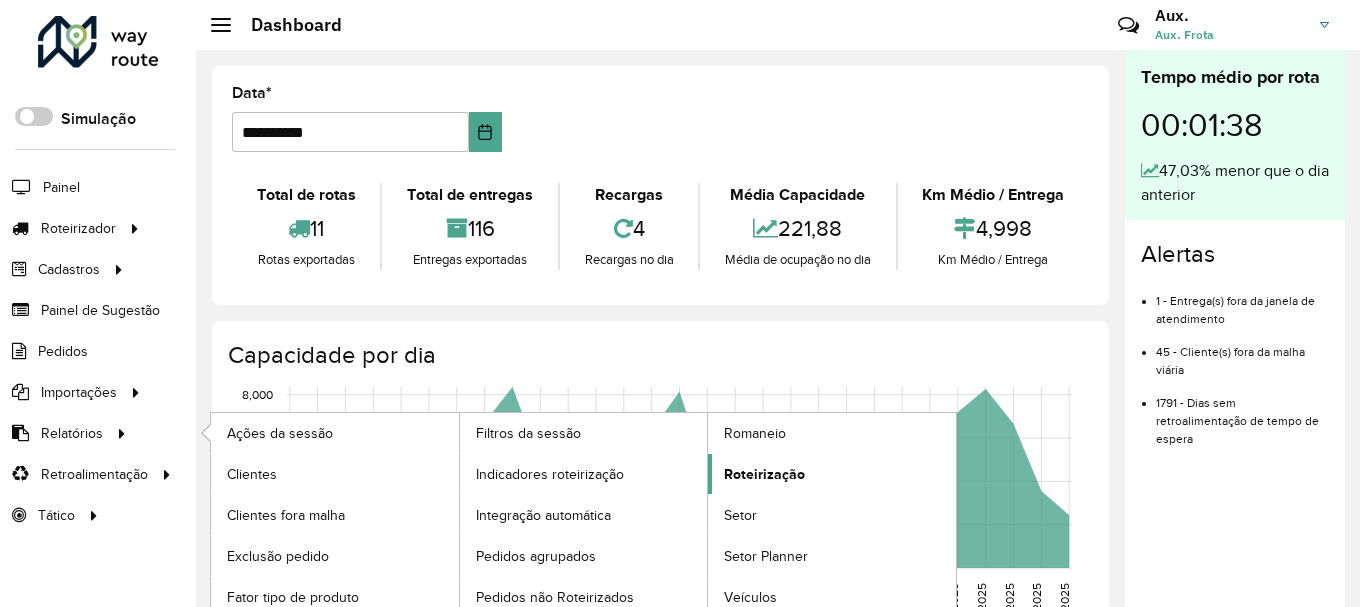 click on "Roteirização" 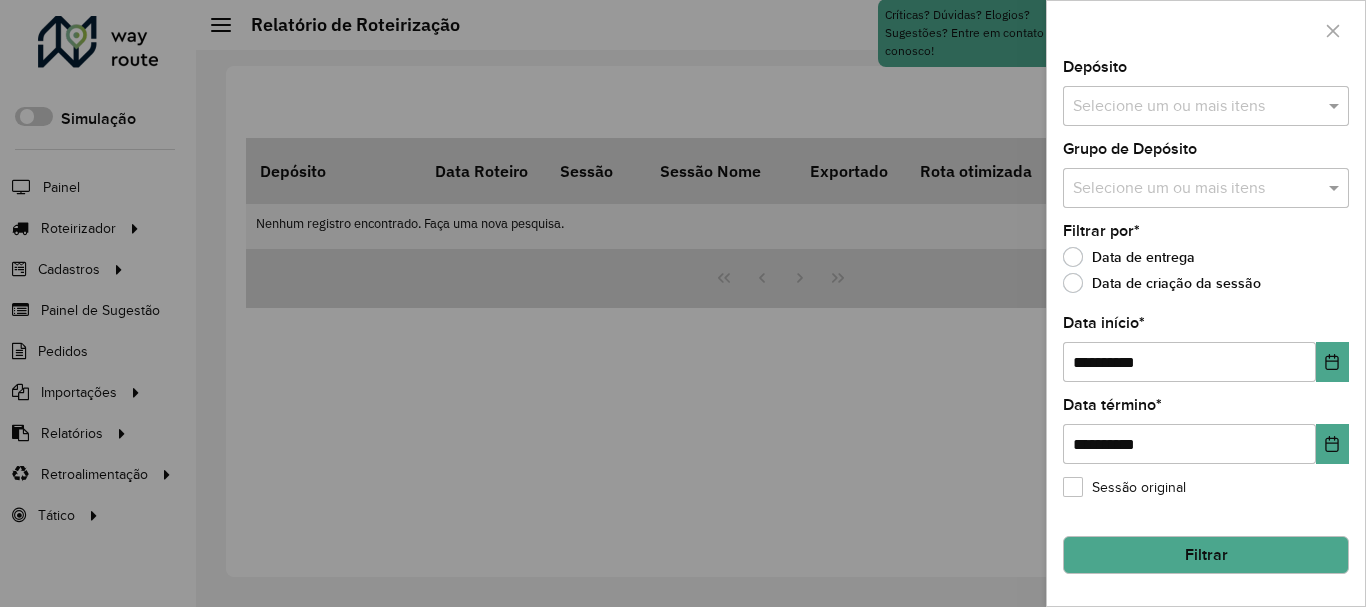 click at bounding box center (1196, 107) 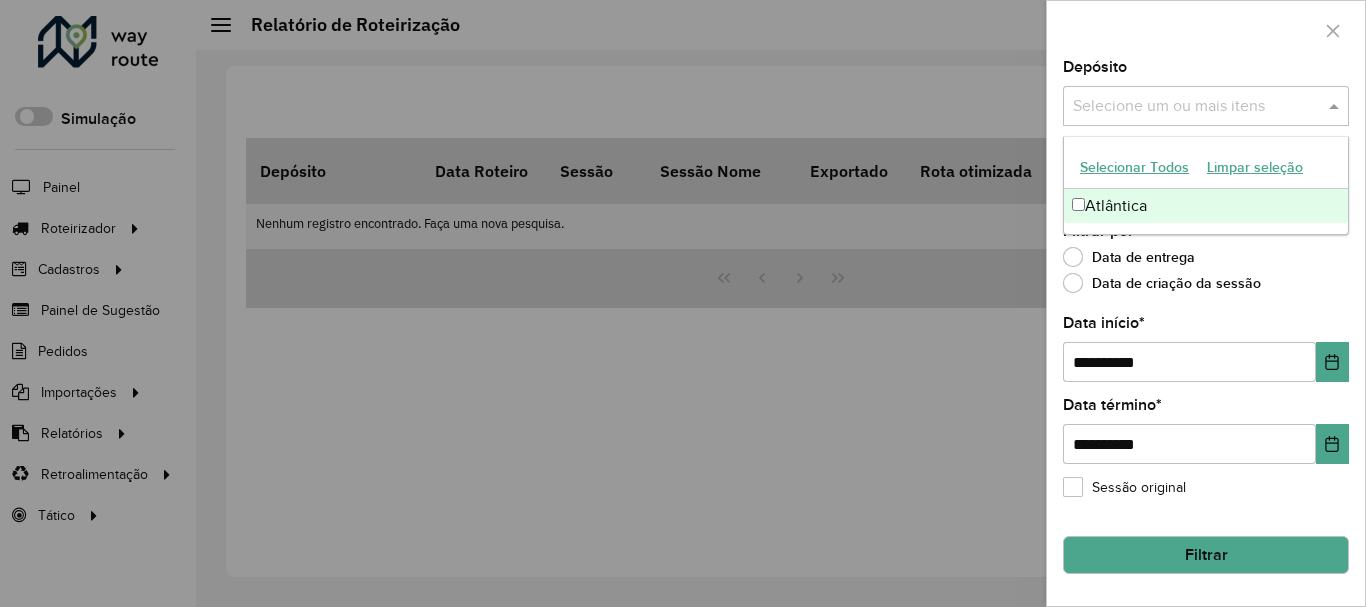 click on "Atlântica" at bounding box center [1206, 206] 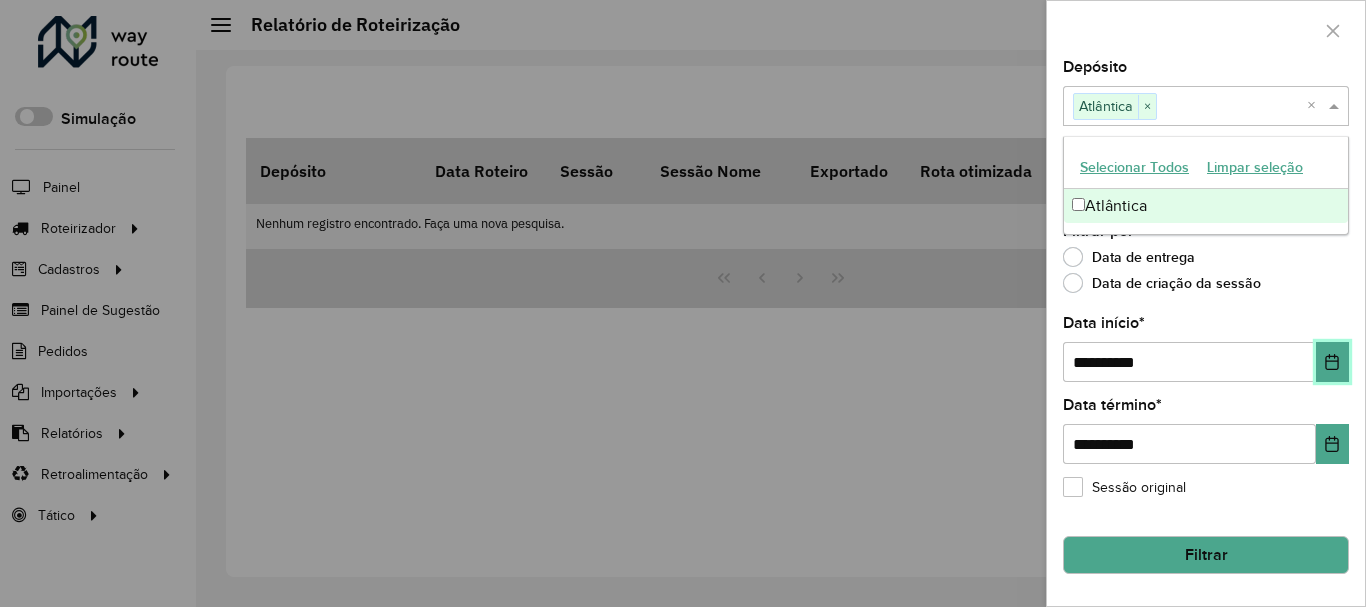 click at bounding box center (1332, 362) 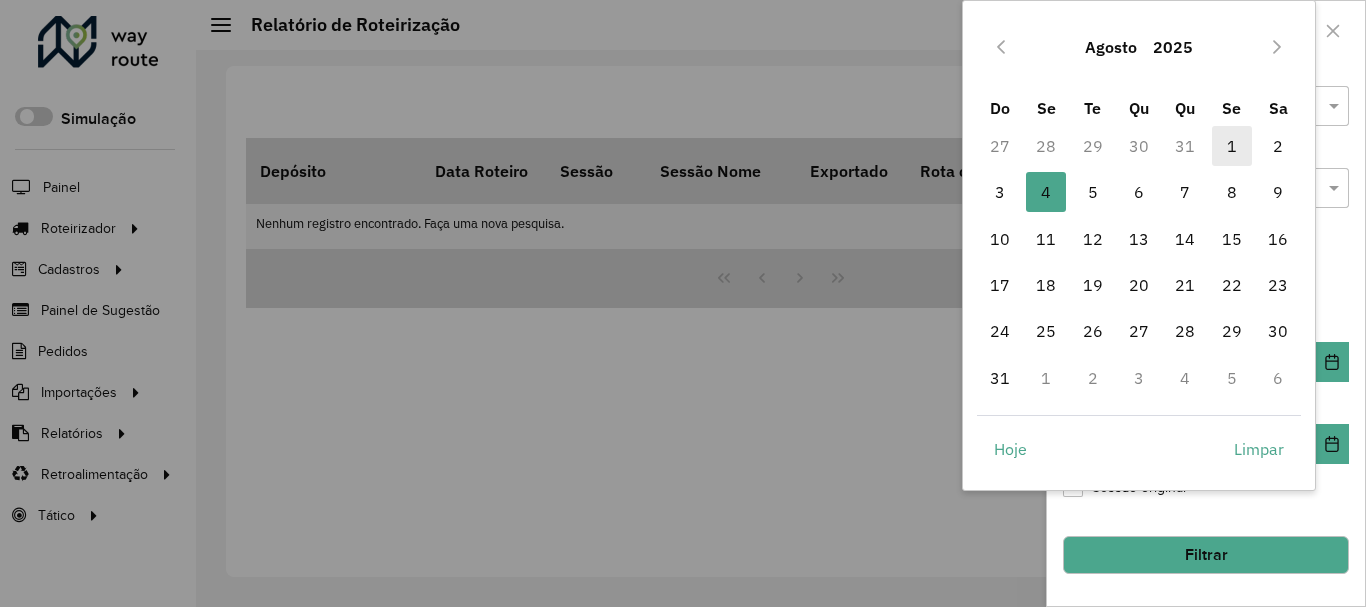 click on "1" at bounding box center [1232, 146] 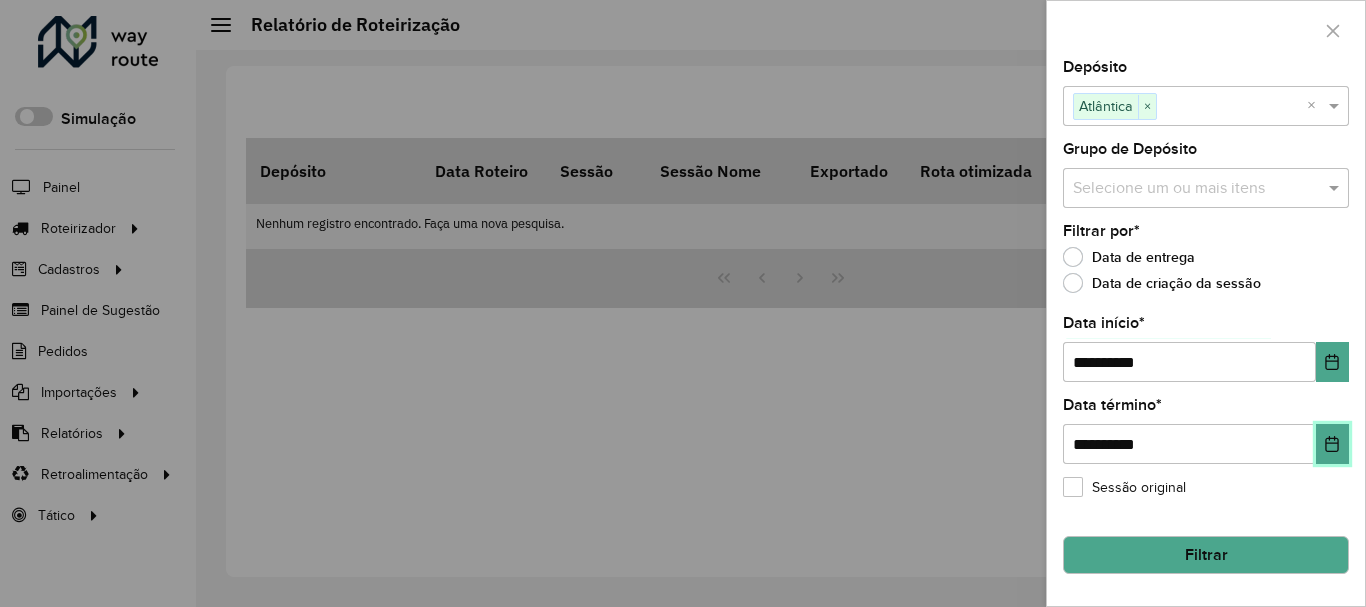click 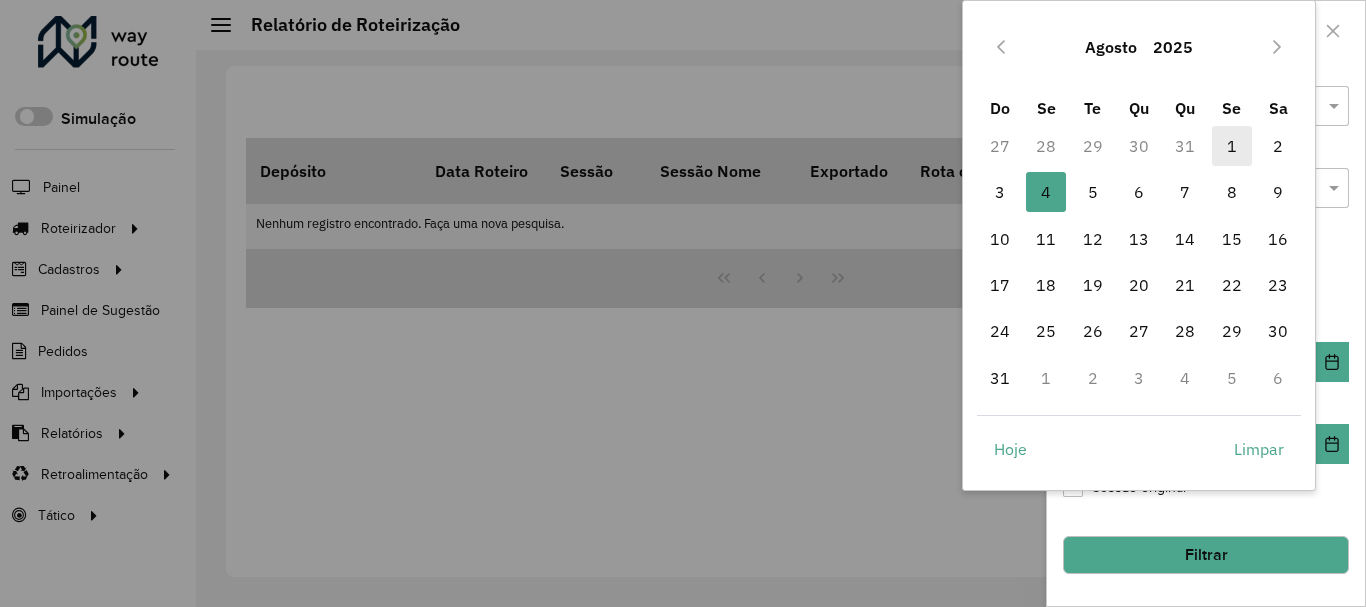 click on "1" at bounding box center [1232, 146] 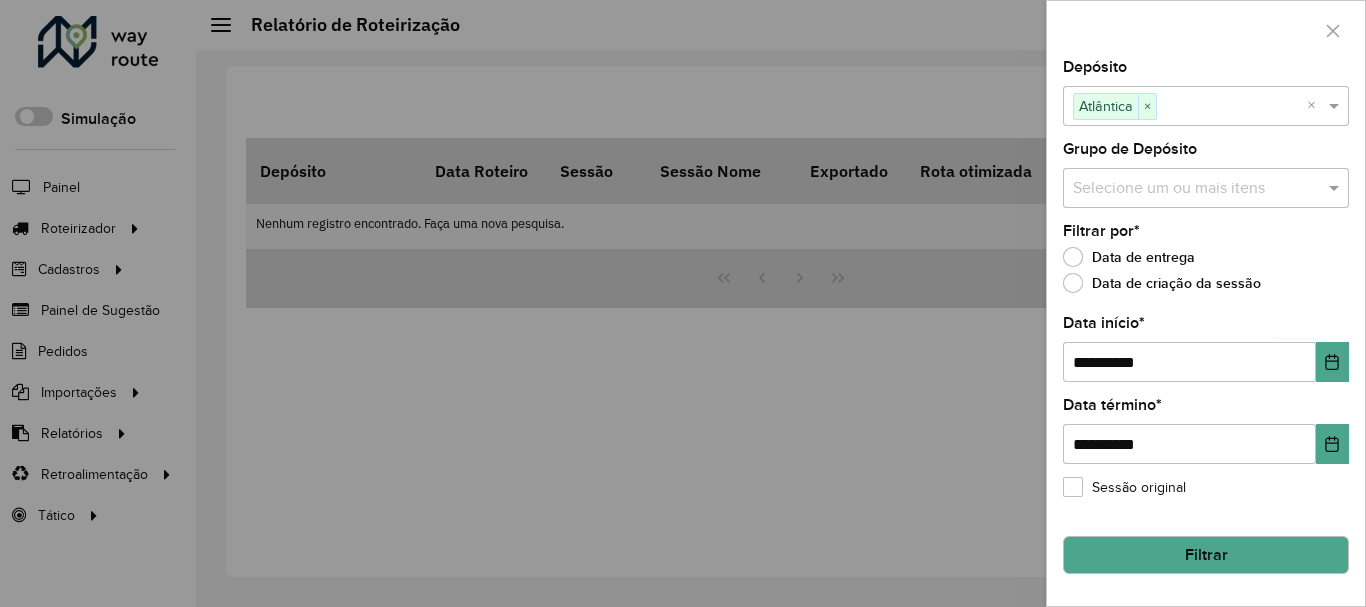 click on "Filtrar" 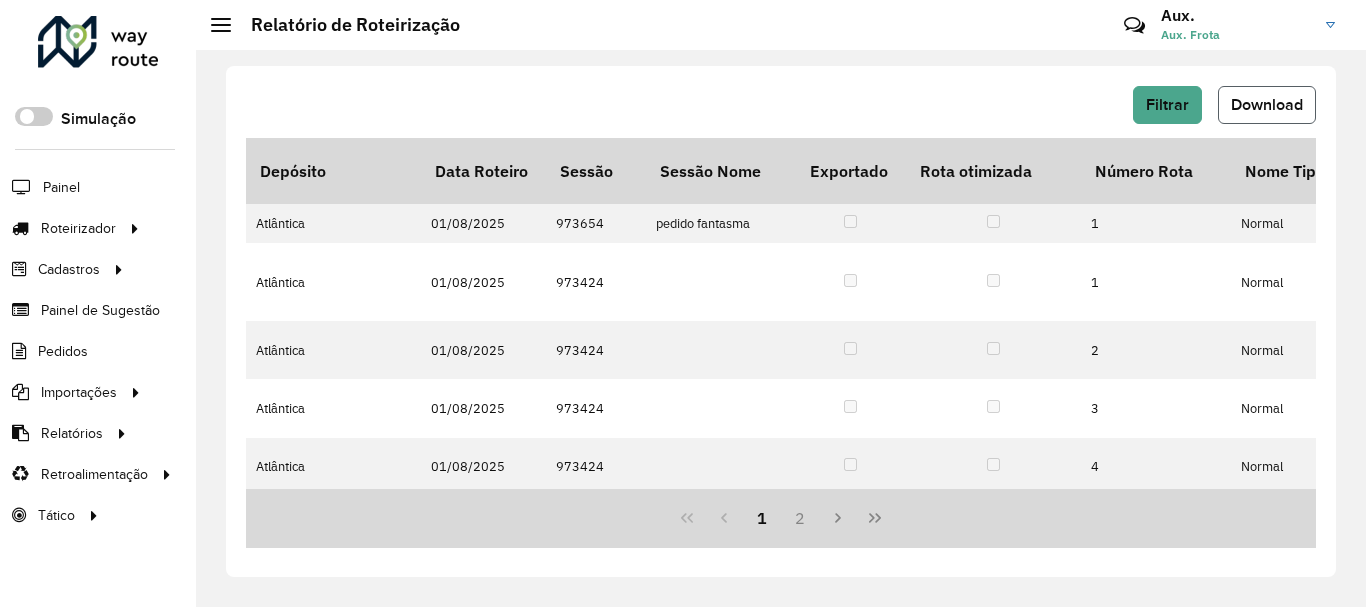click on "Download" 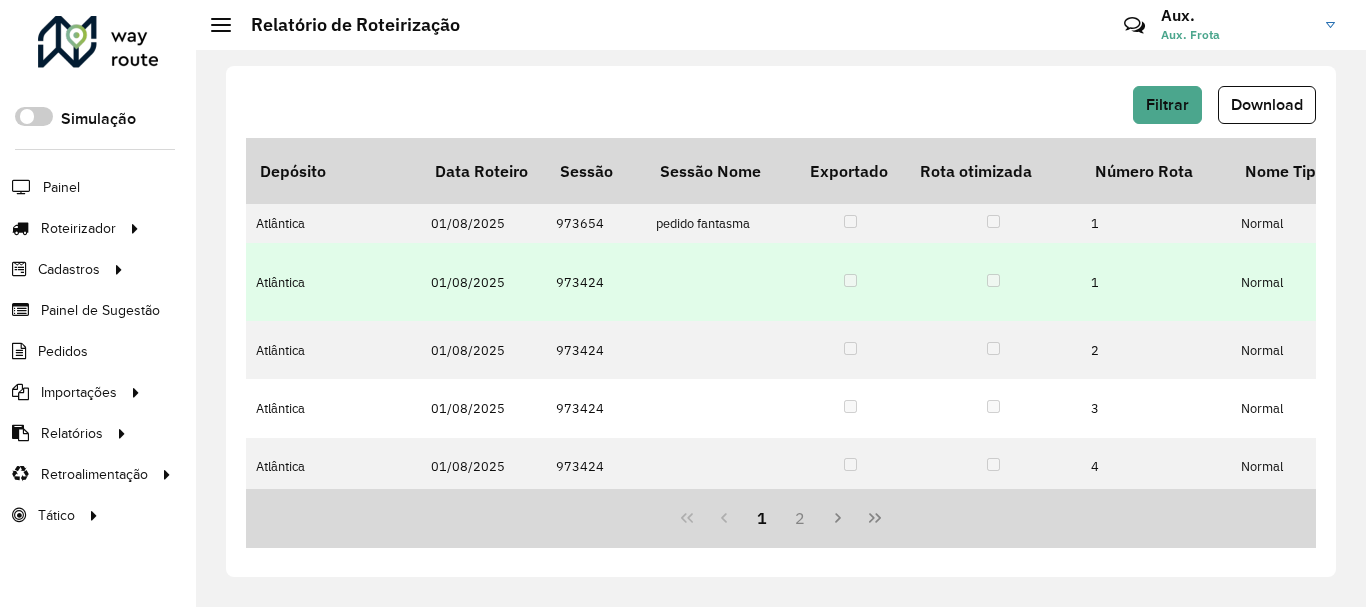 type 